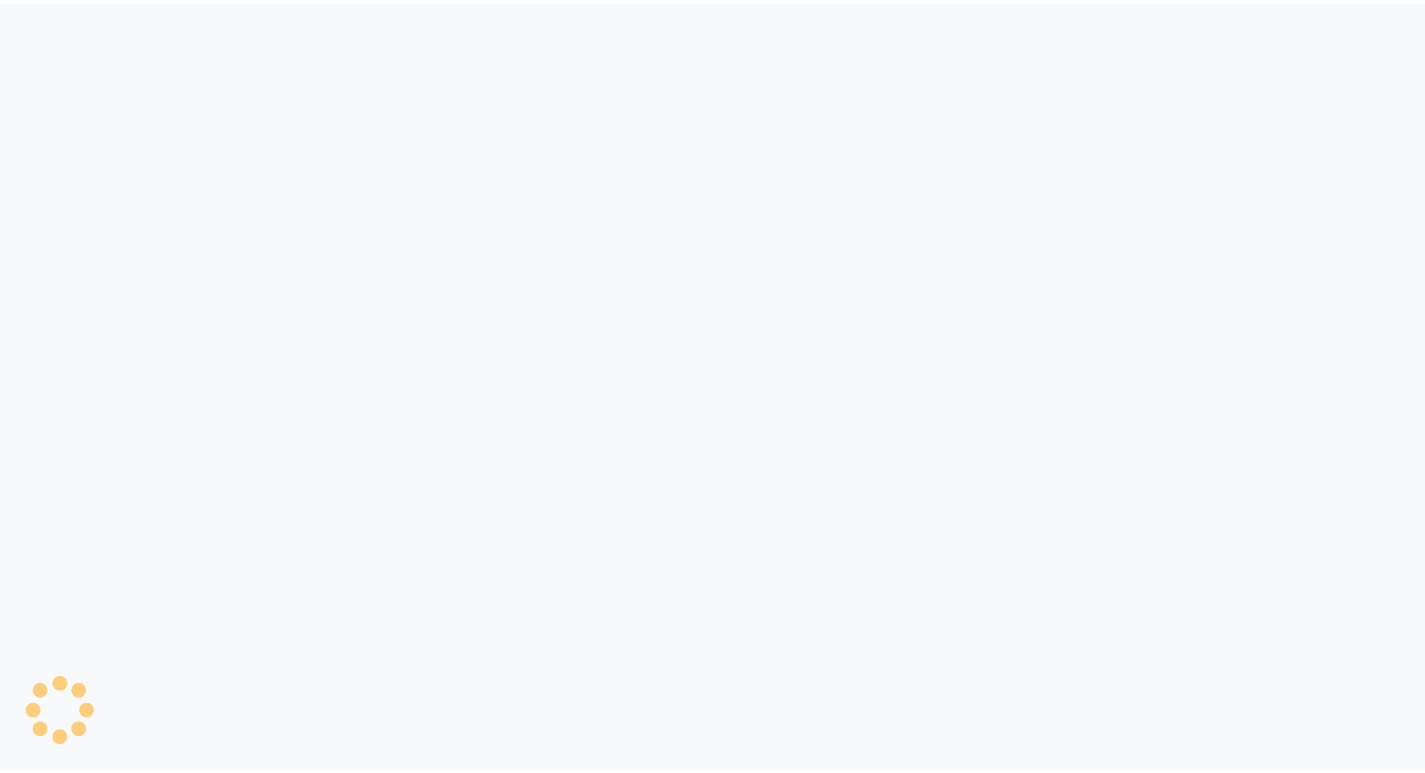 scroll, scrollTop: 0, scrollLeft: 0, axis: both 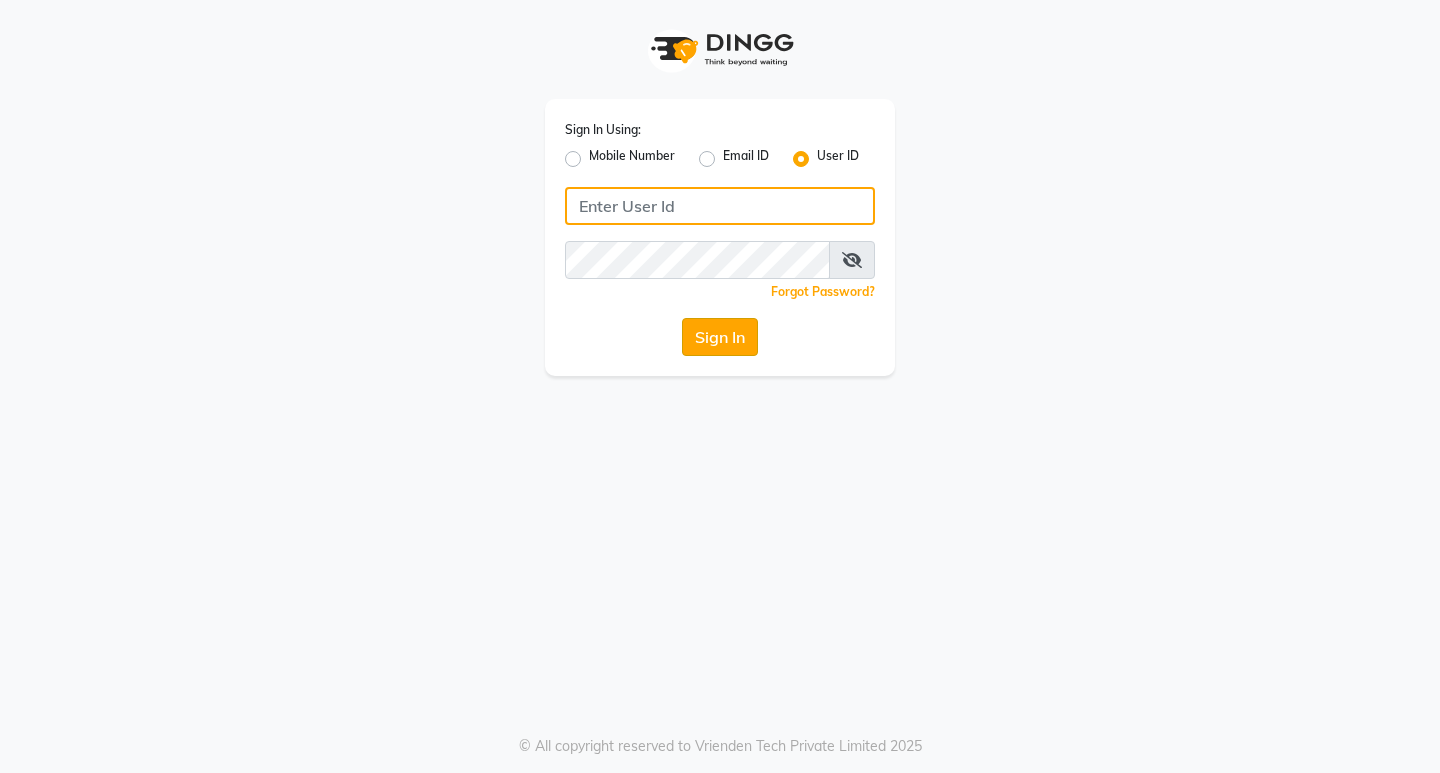 type on "thesalon123" 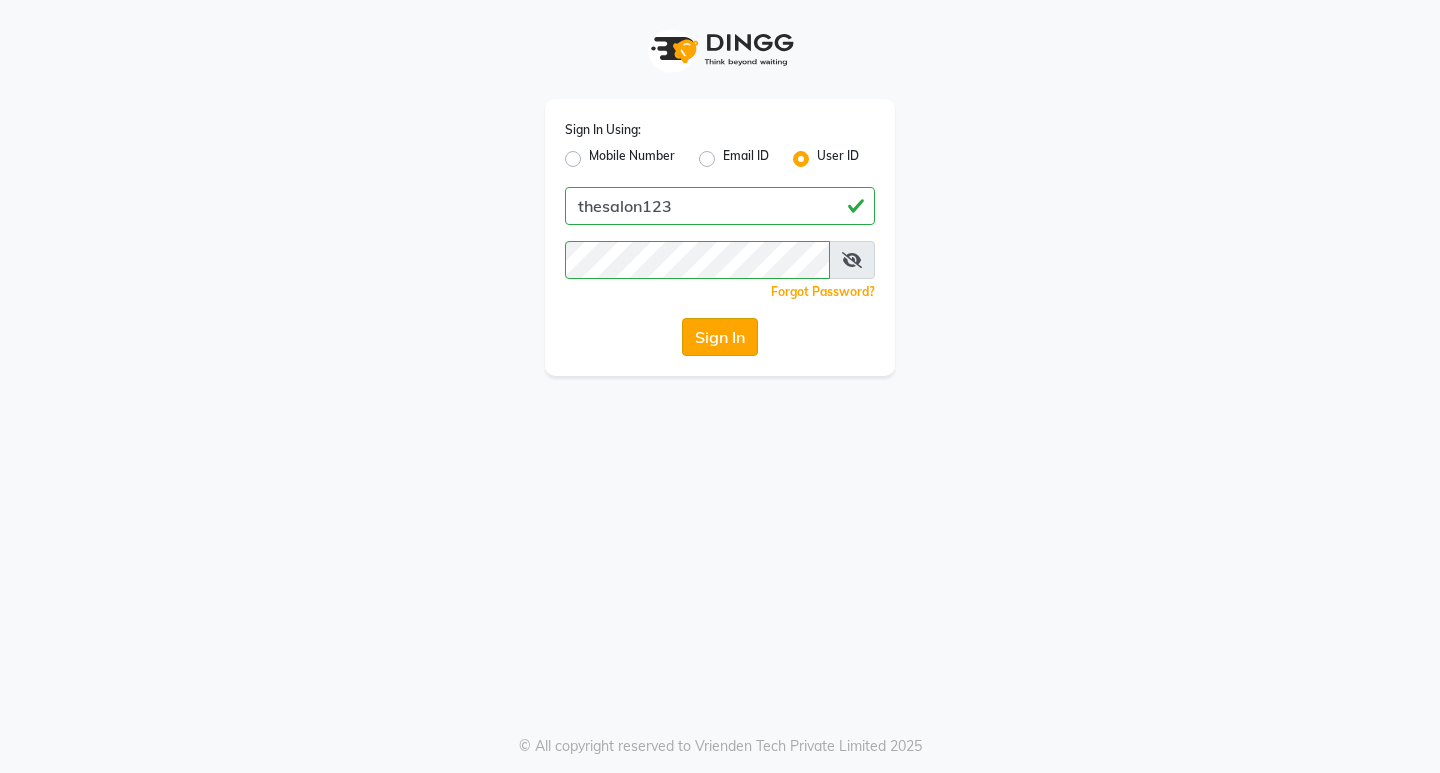 click on "Sign In" 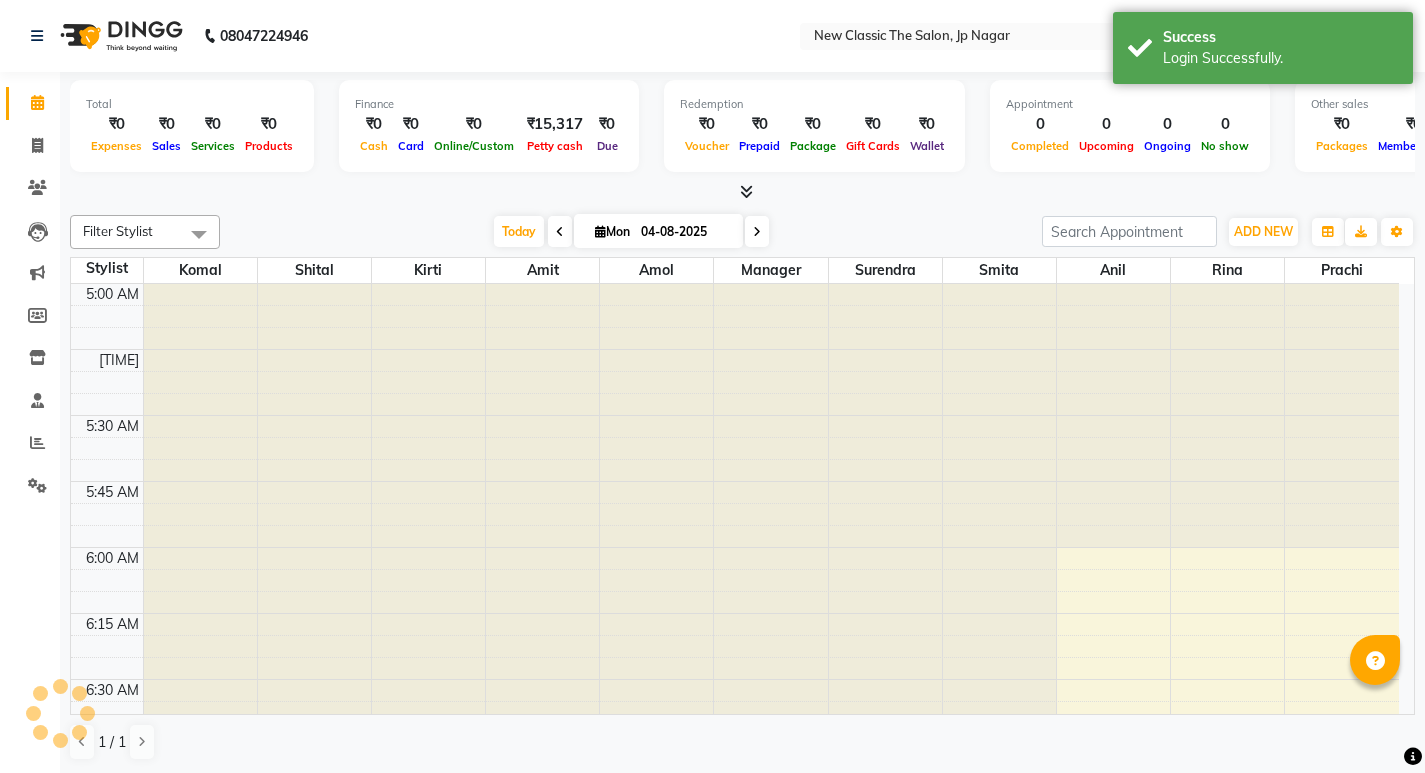 scroll, scrollTop: 265, scrollLeft: 0, axis: vertical 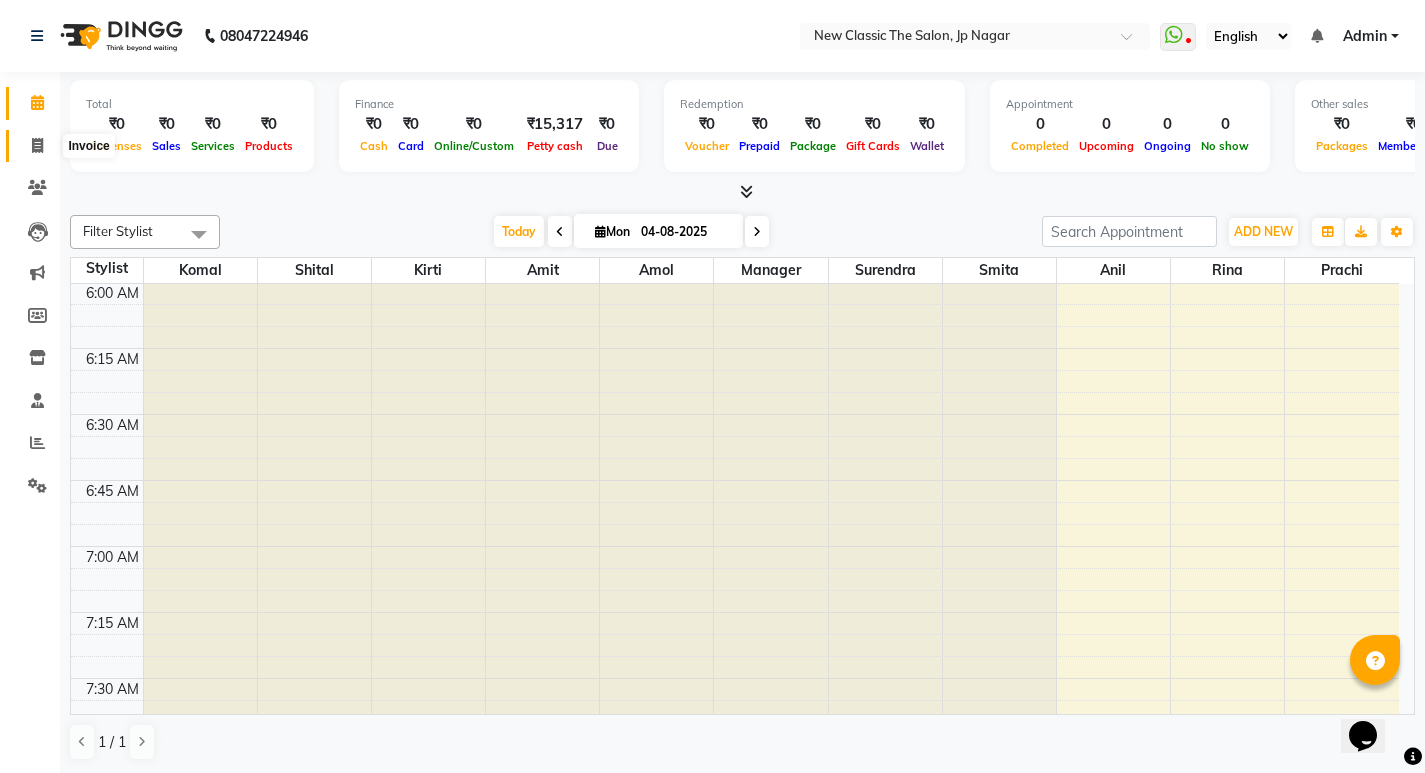 click 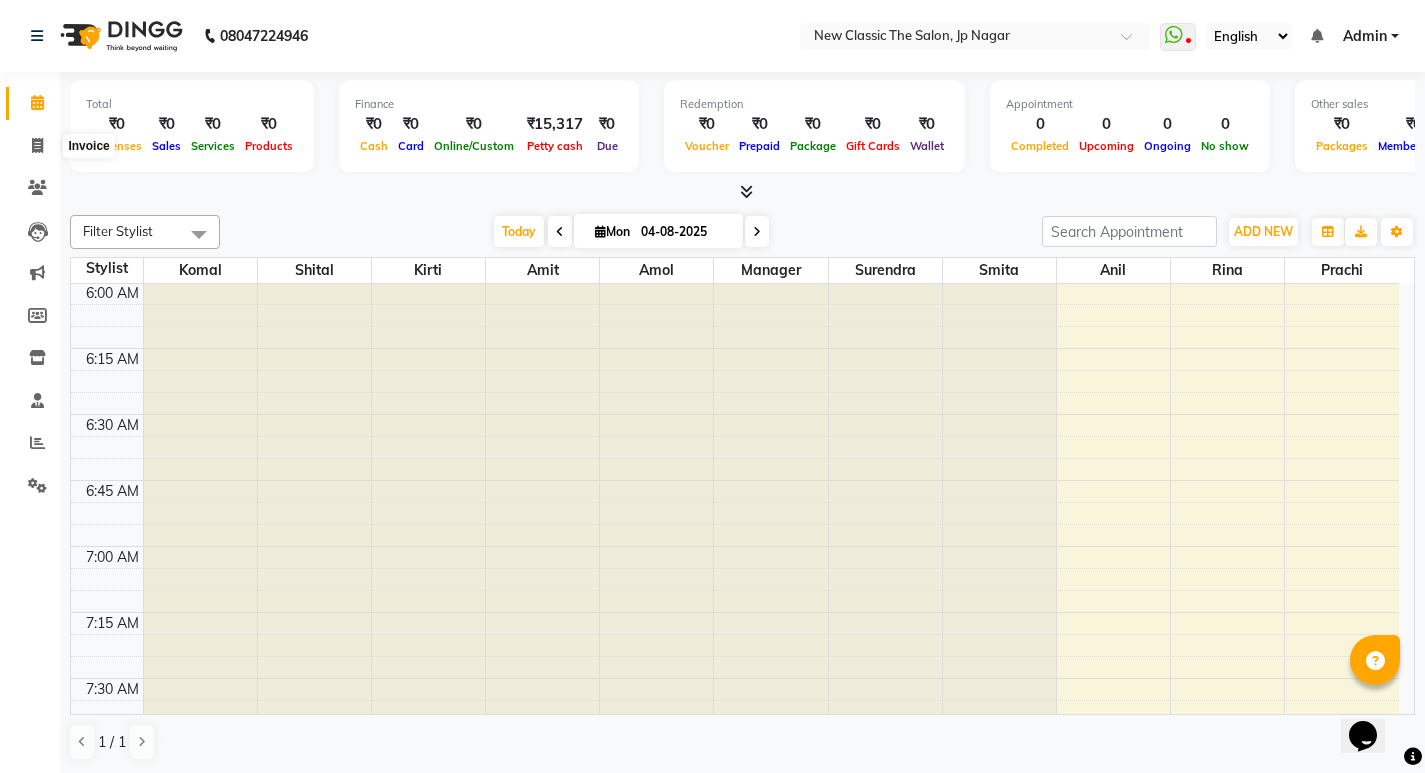 select on "4678" 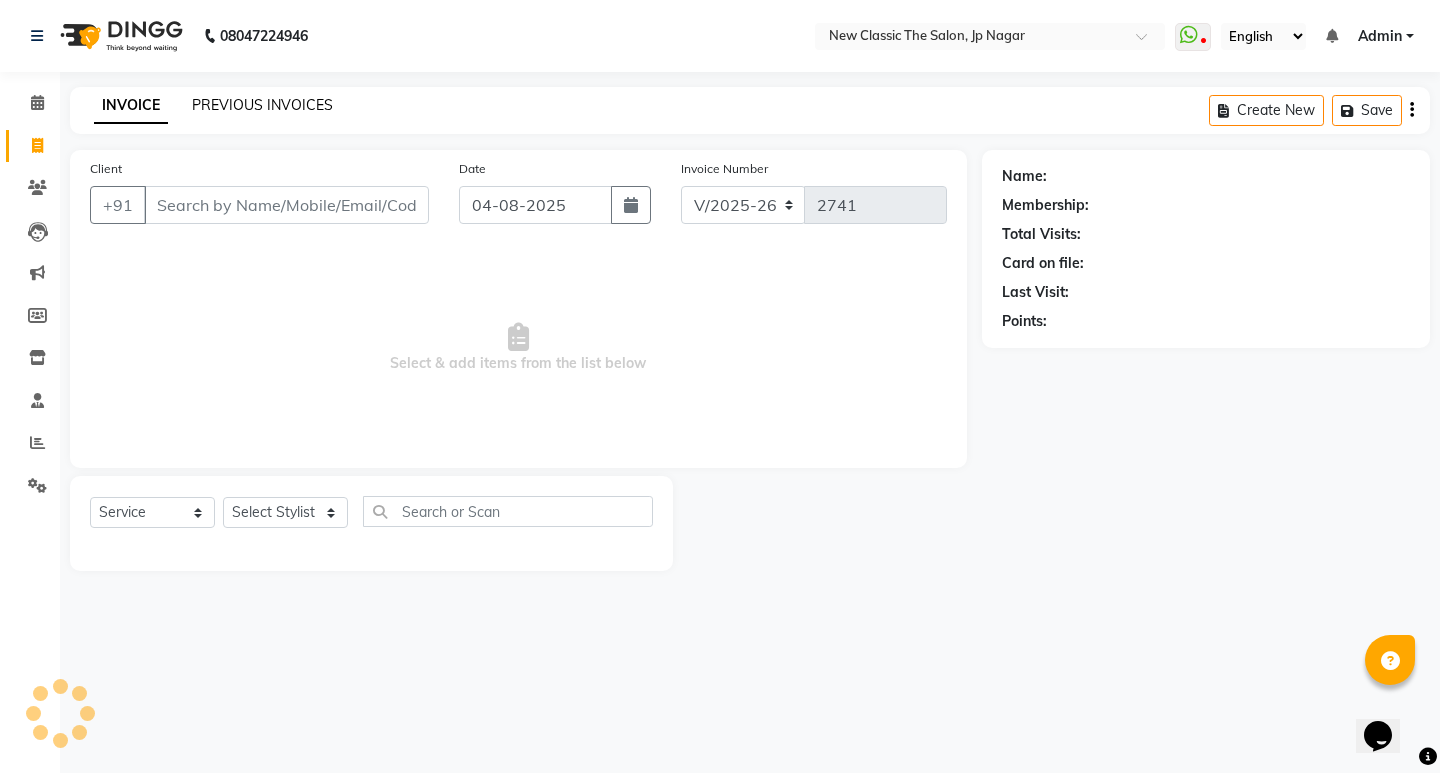 click on "PREVIOUS INVOICES" 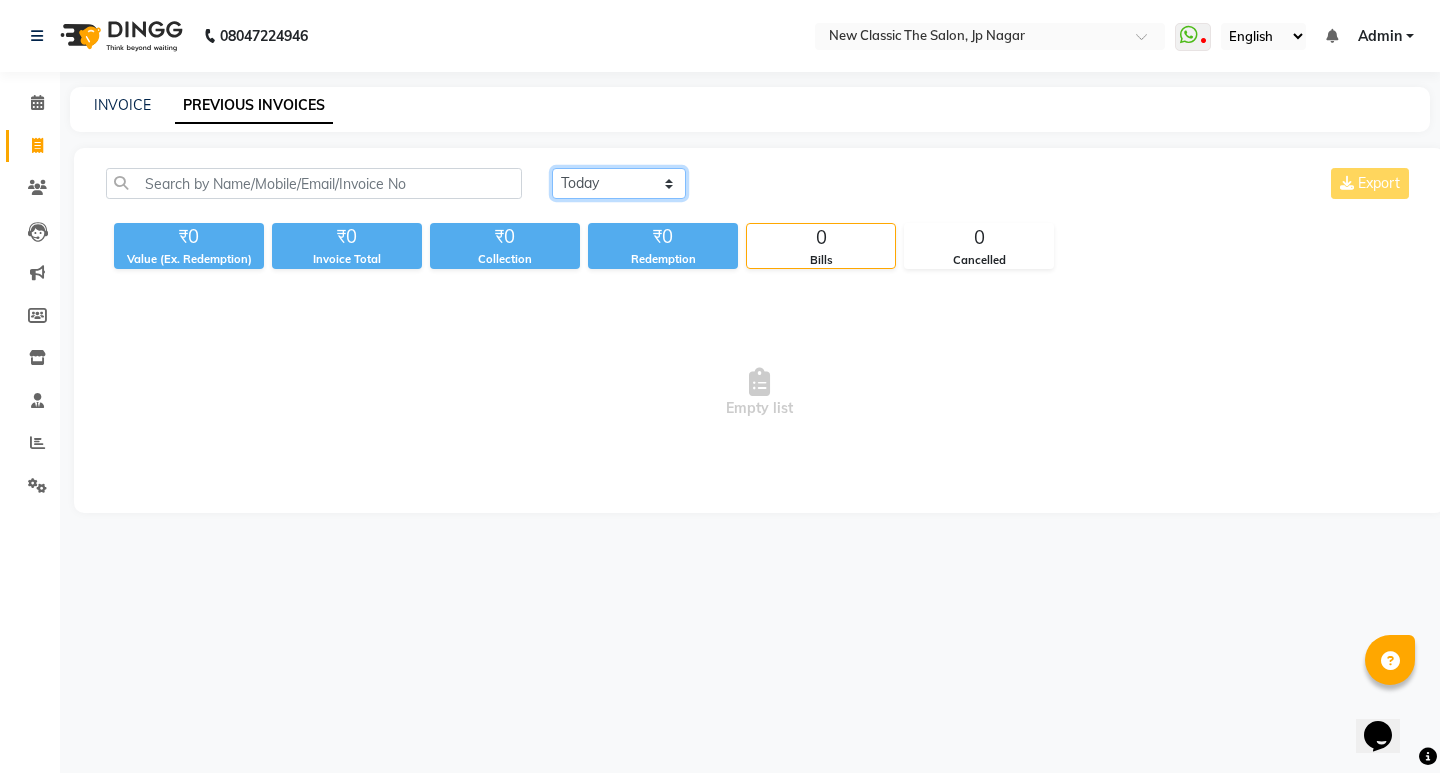 click on "Today Yesterday Custom Range" 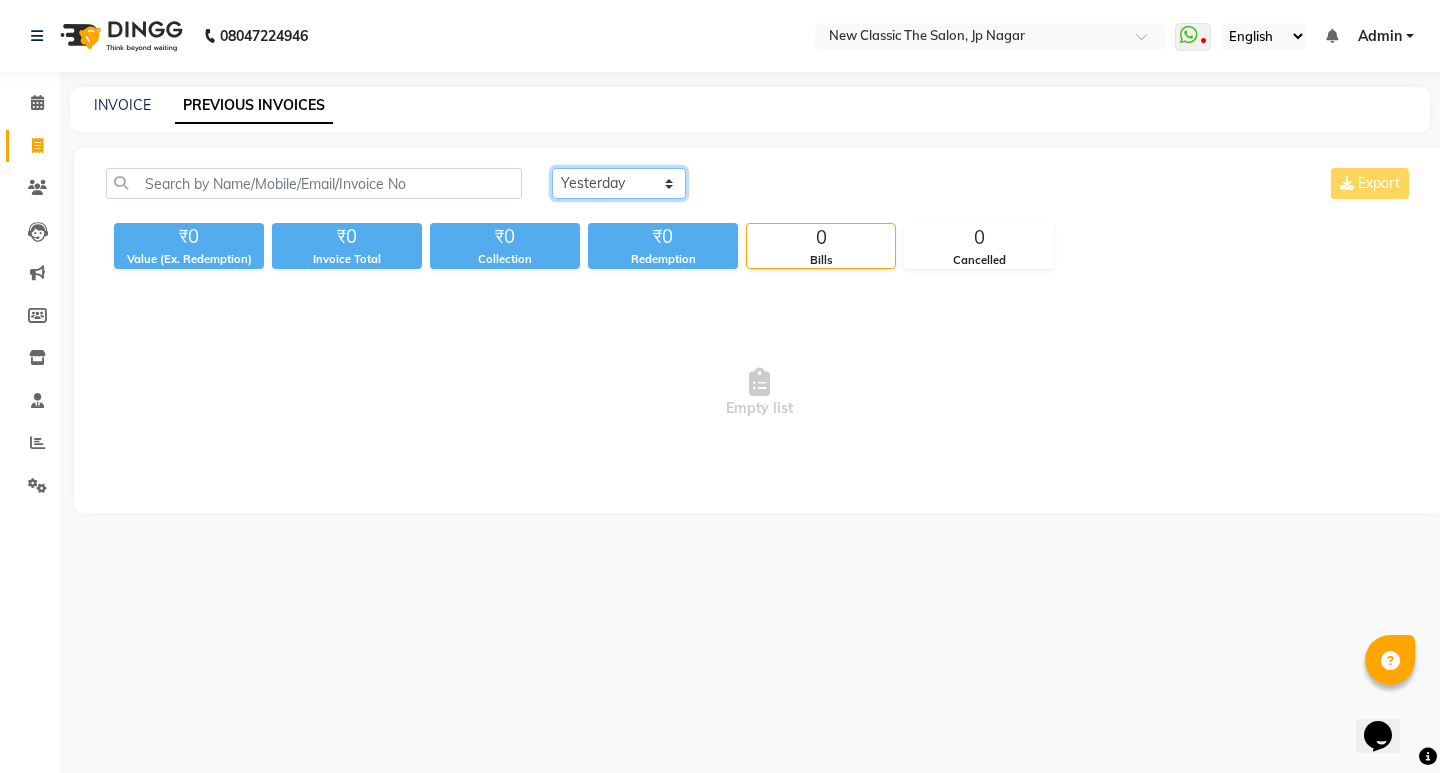 click on "Today Yesterday Custom Range" 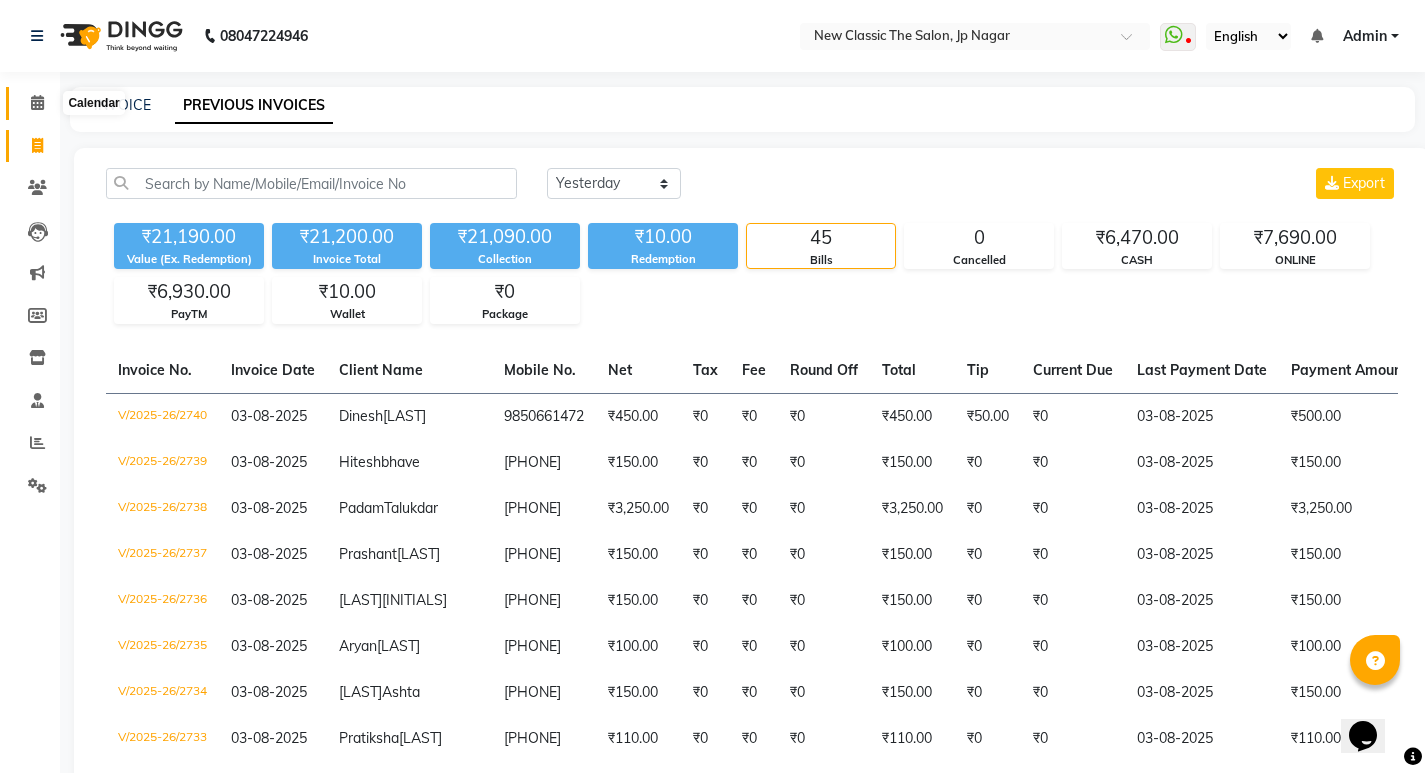 click 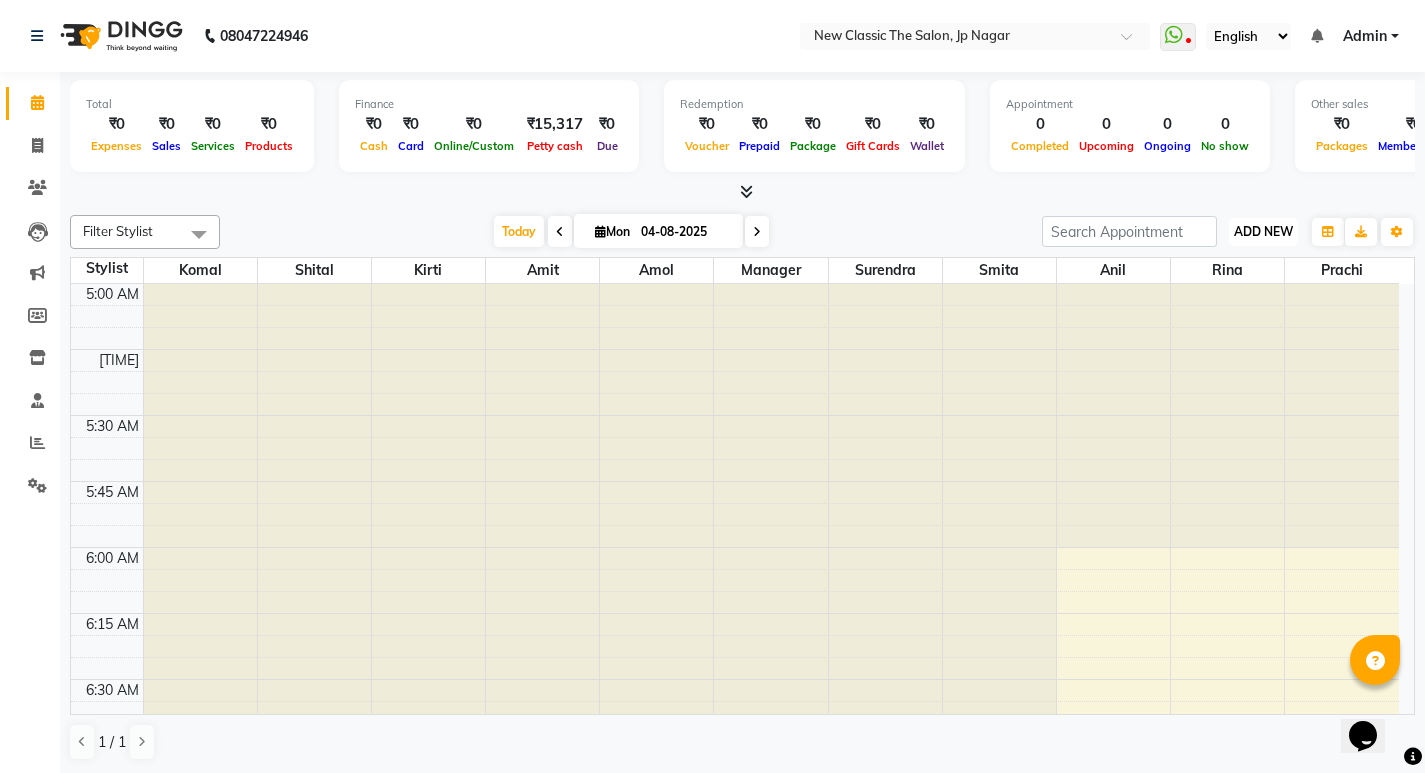 click on "ADD NEW" at bounding box center (1263, 231) 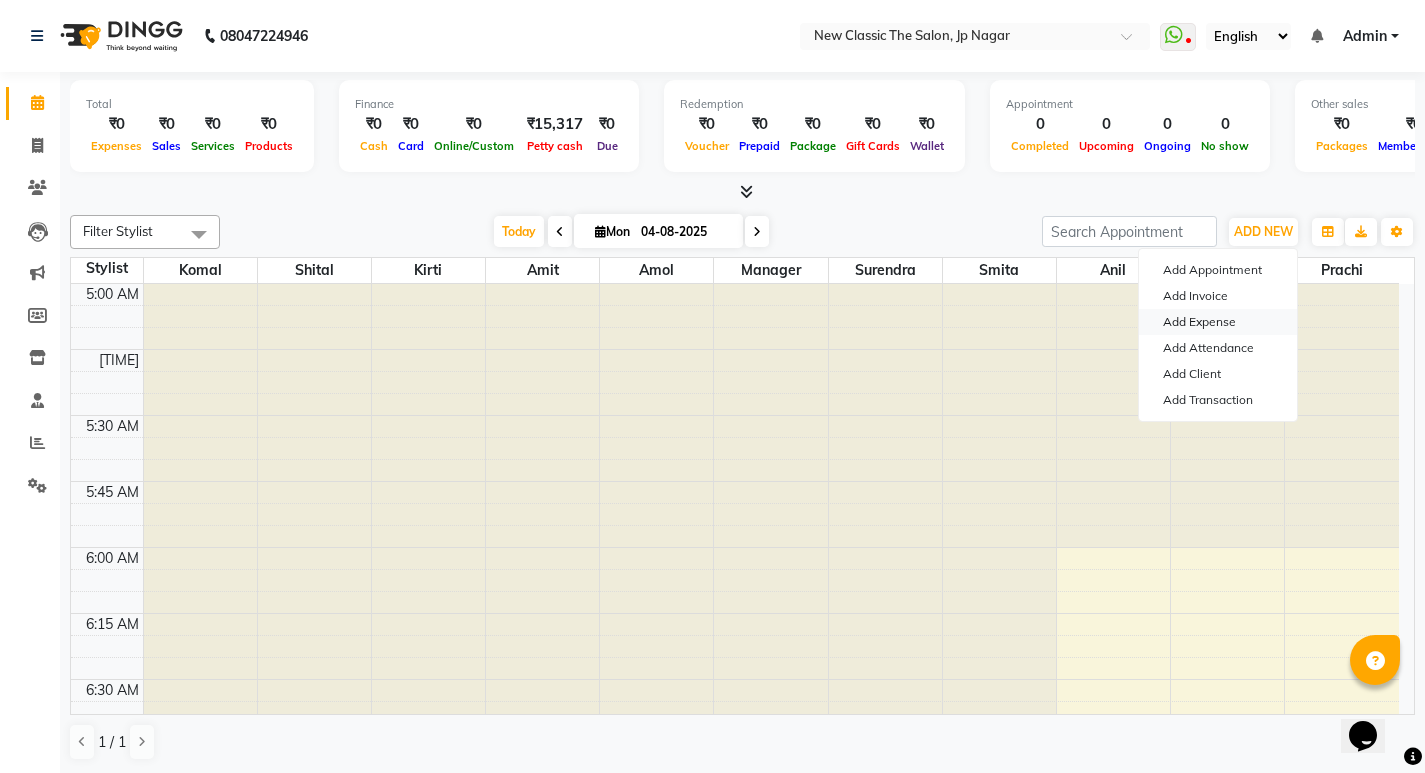 click on "Add Expense" at bounding box center (1218, 322) 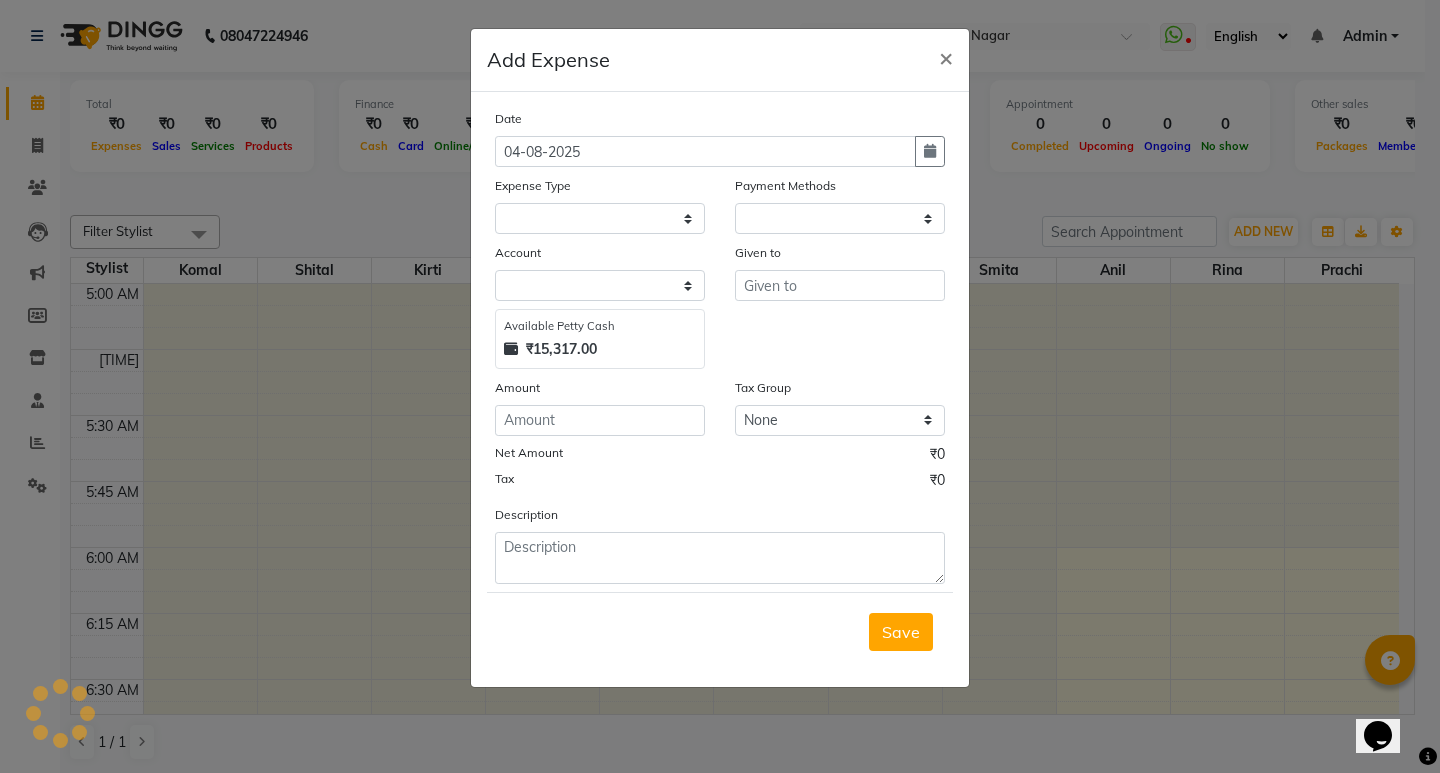 select on "1" 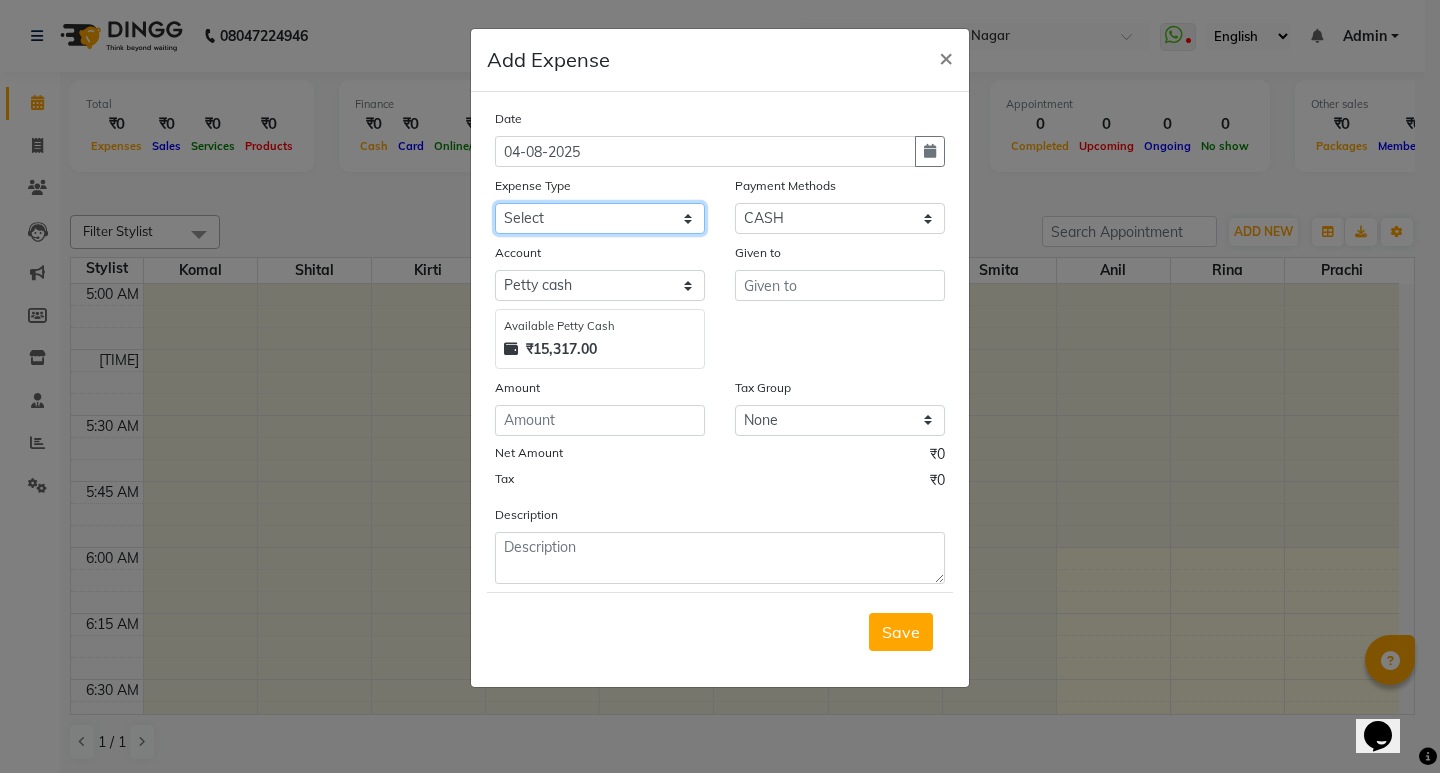 click on "Select Advance Salary Bank charges Car maintenance  Cash transfer to bank Cash transfer to hub Client Snacks Clinical charges Equipment Fuel Govt fee Incentive Insurance International purchase Loan Repayment Maintenance Marketing Miscellaneous MRA Other Pantry Product Rent Salary Staff Snacks Tax Tea & Refreshment Utilities" 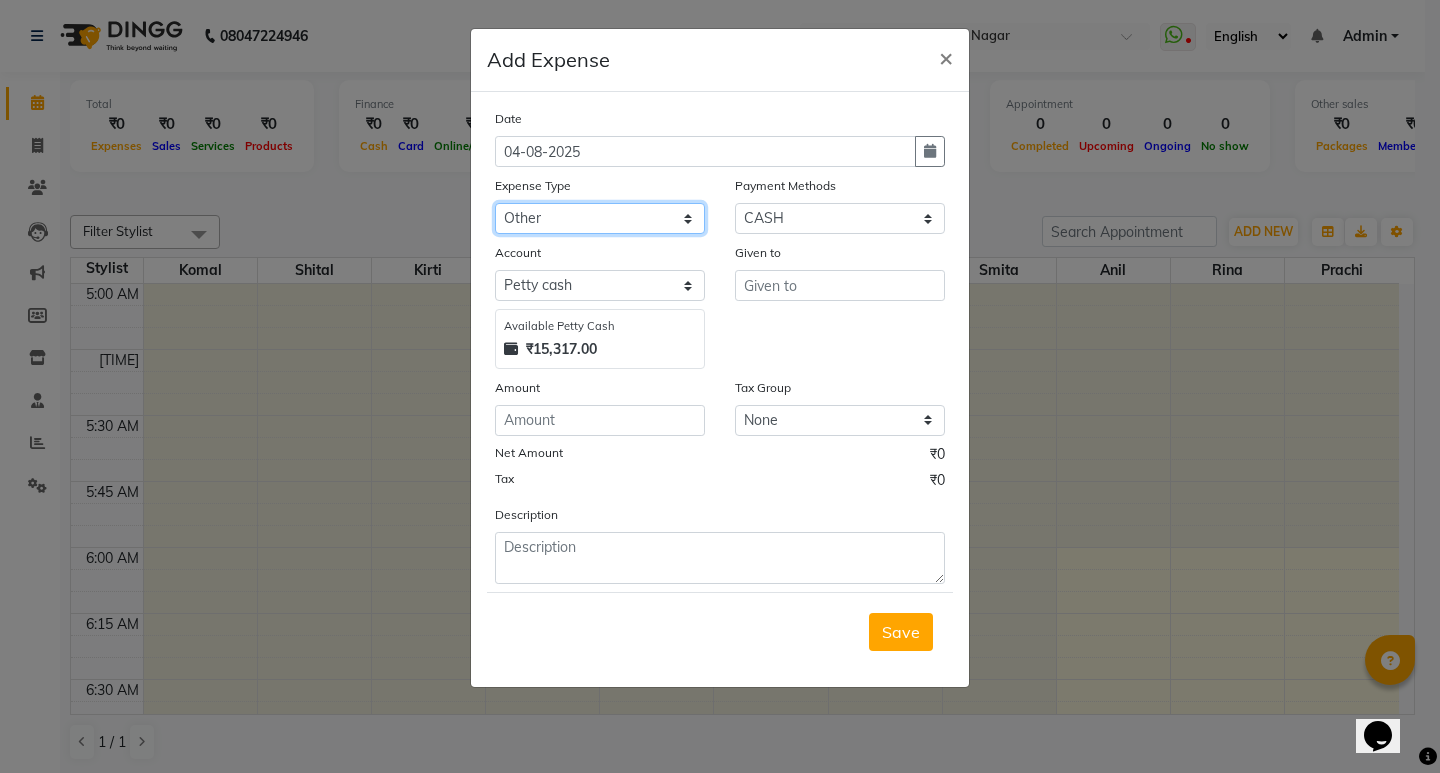 click on "Select Advance Salary Bank charges Car maintenance  Cash transfer to bank Cash transfer to hub Client Snacks Clinical charges Equipment Fuel Govt fee Incentive Insurance International purchase Loan Repayment Maintenance Marketing Miscellaneous MRA Other Pantry Product Rent Salary Staff Snacks Tax Tea & Refreshment Utilities" 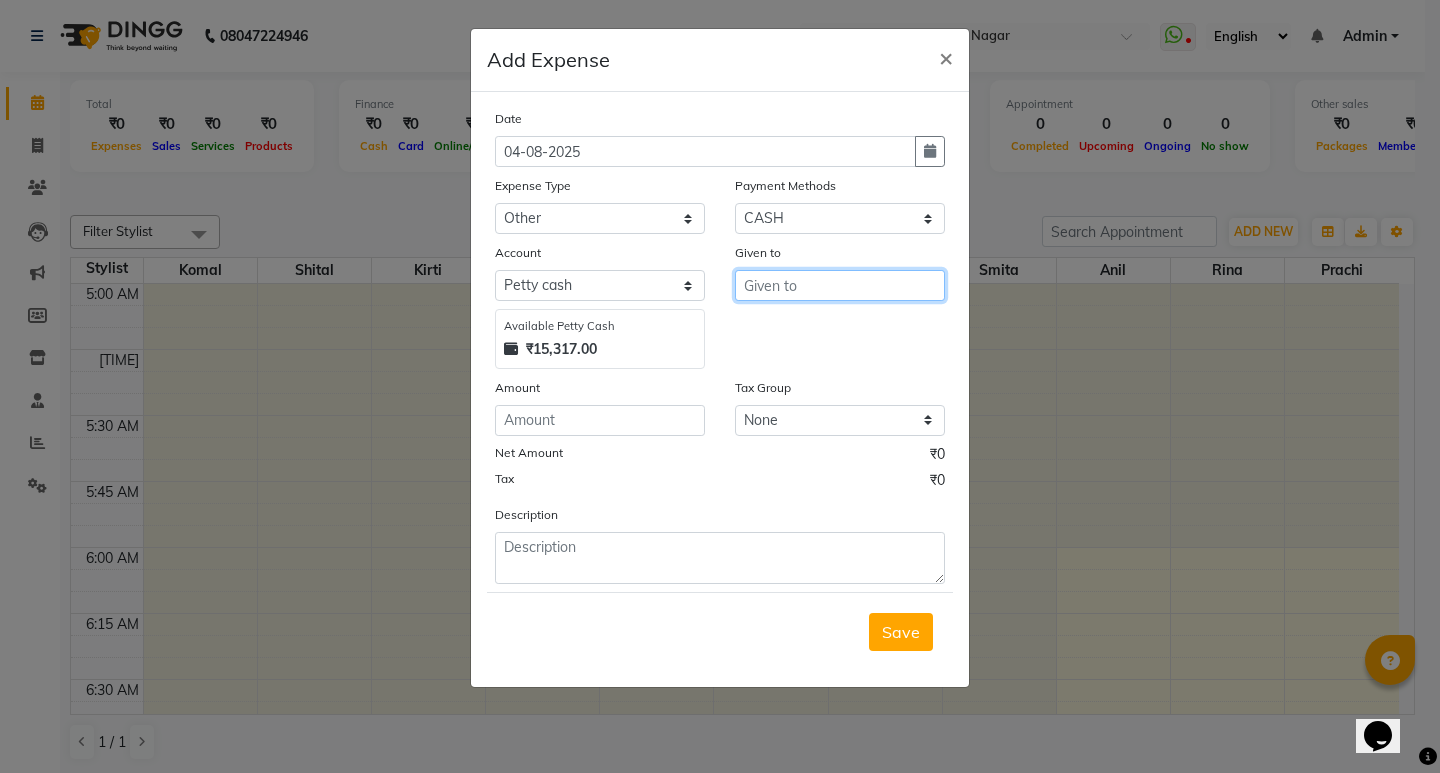 click at bounding box center [840, 285] 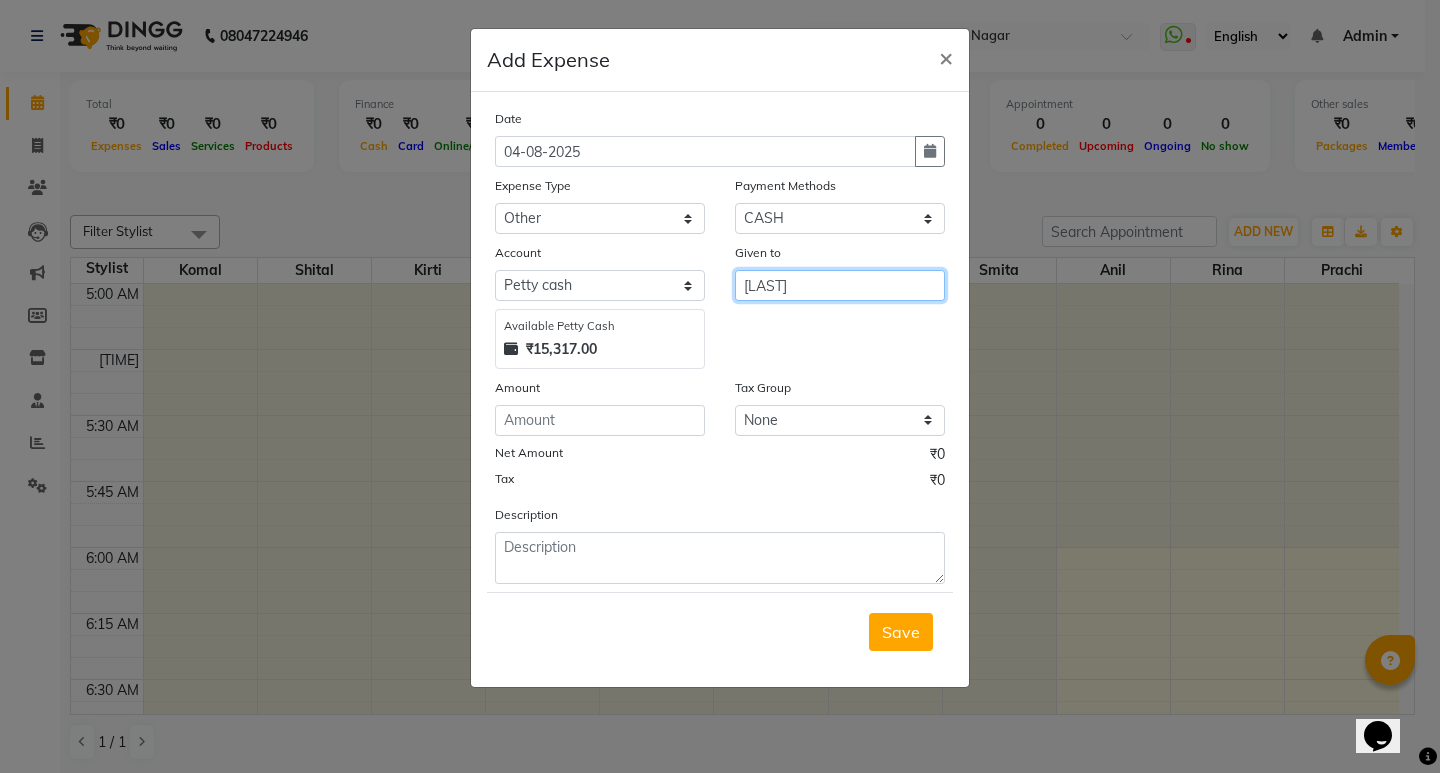 type on "[LAST]" 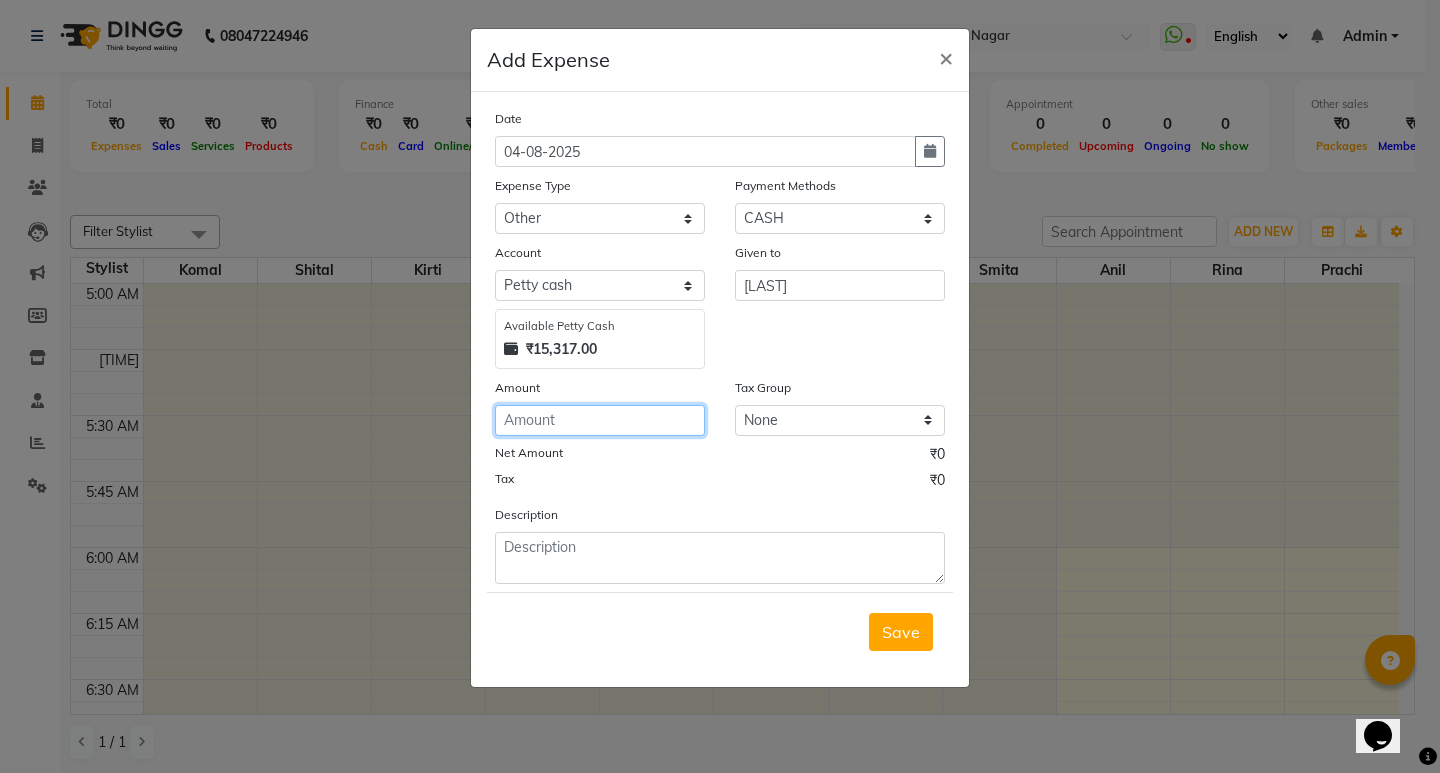 click 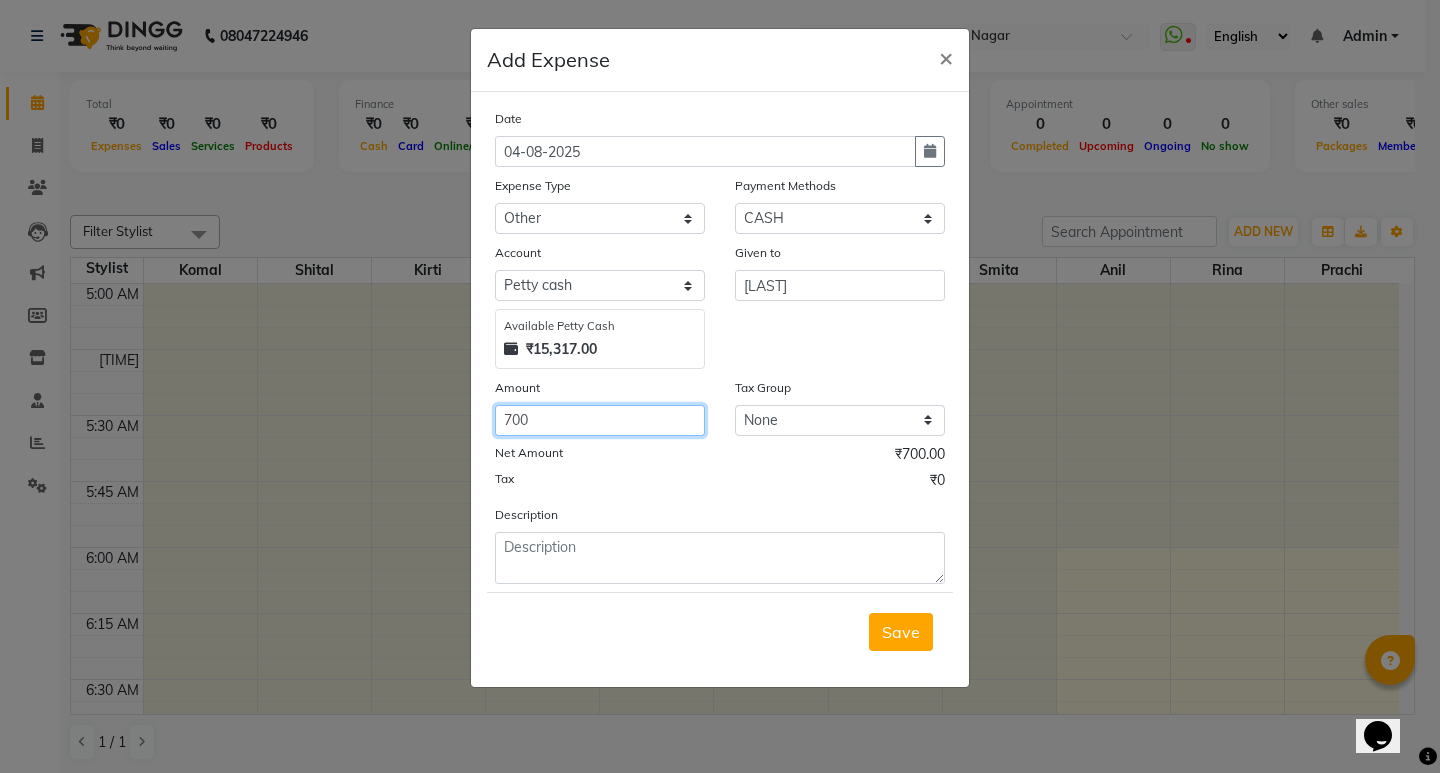 type on "700" 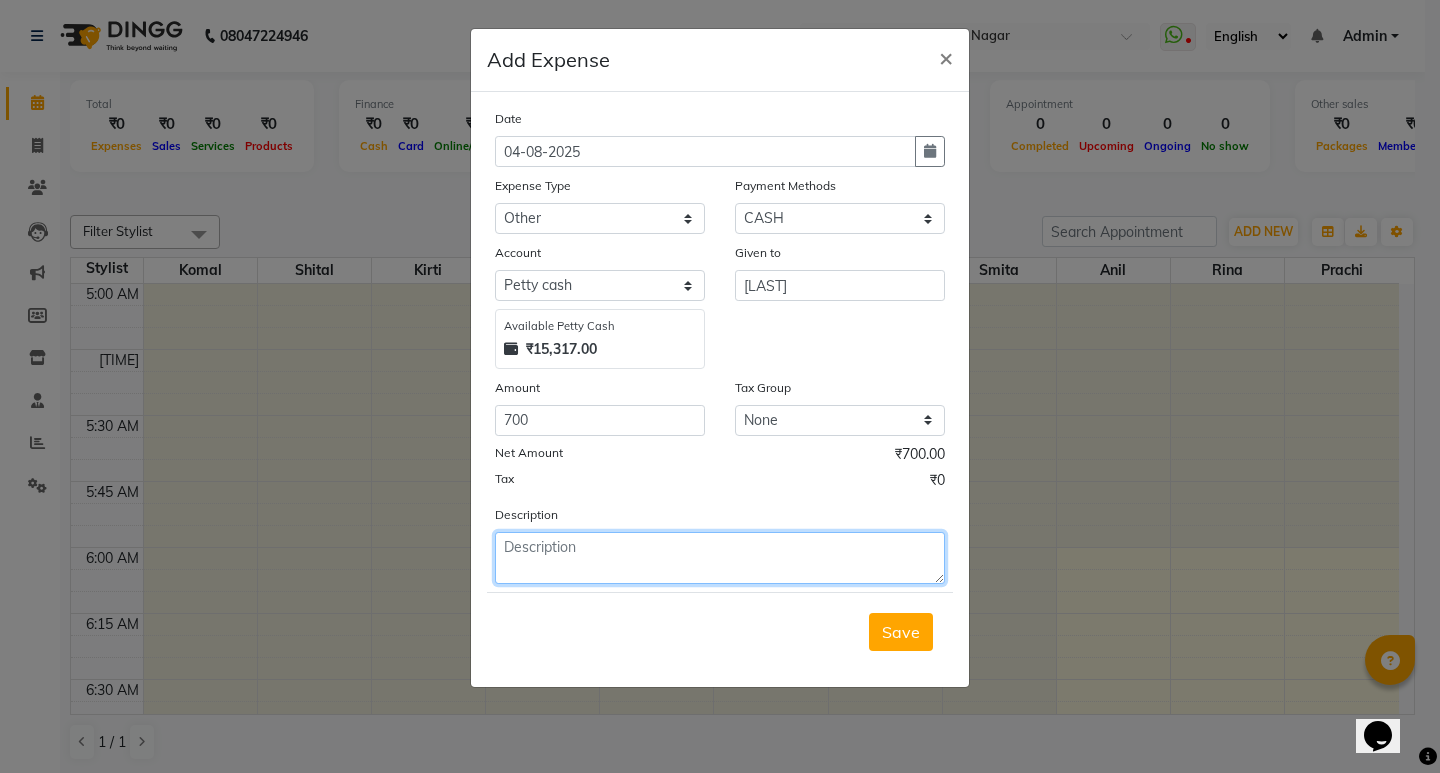 click 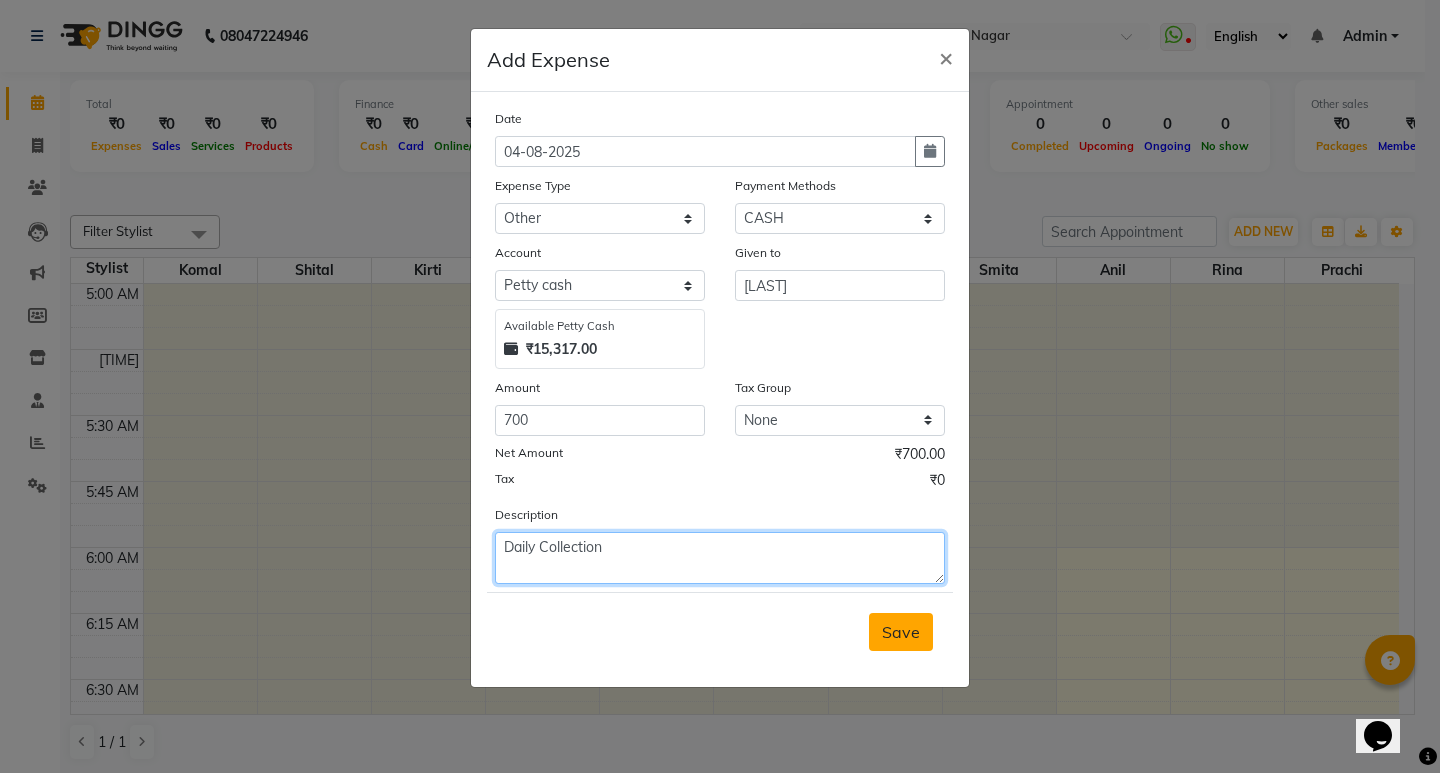 type on "Daily Collection" 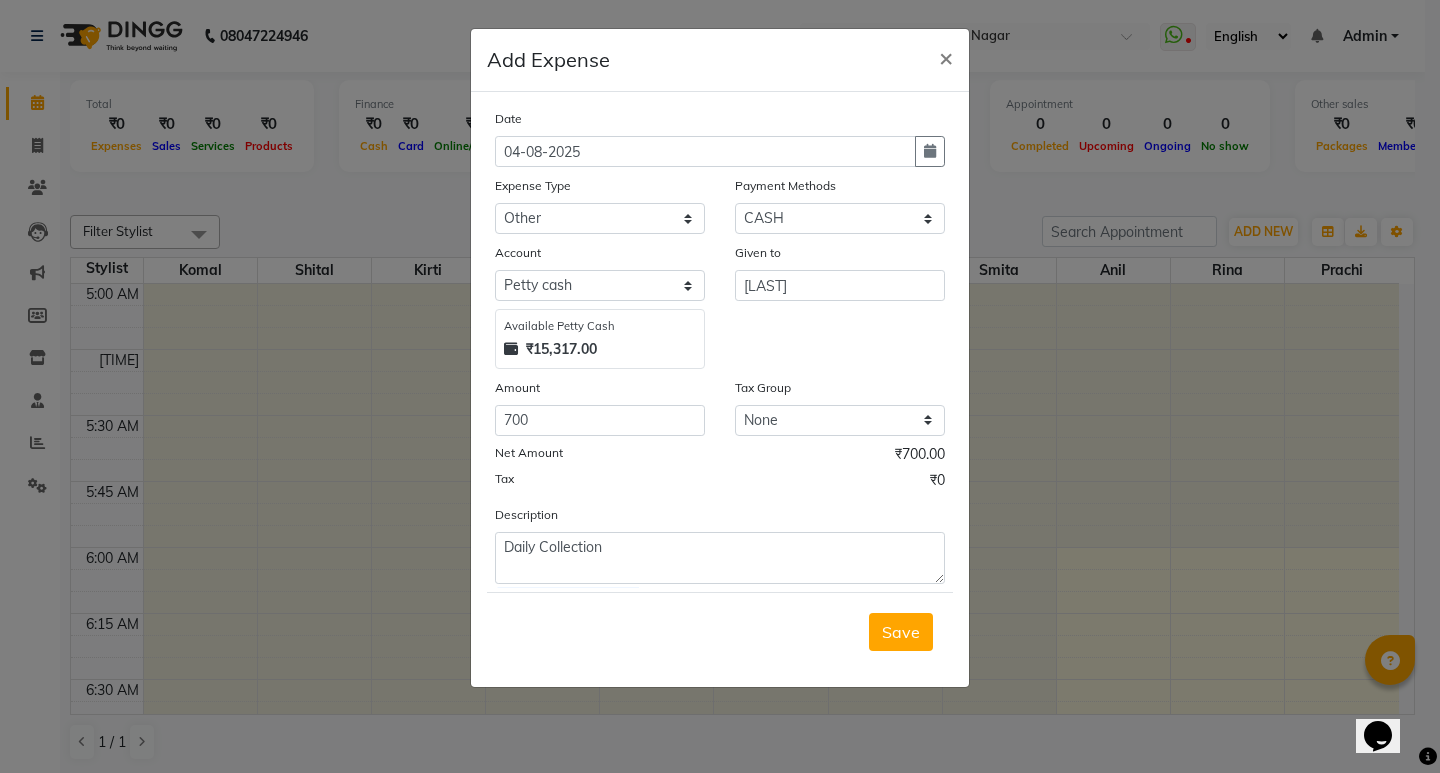 click on "Save" at bounding box center [901, 632] 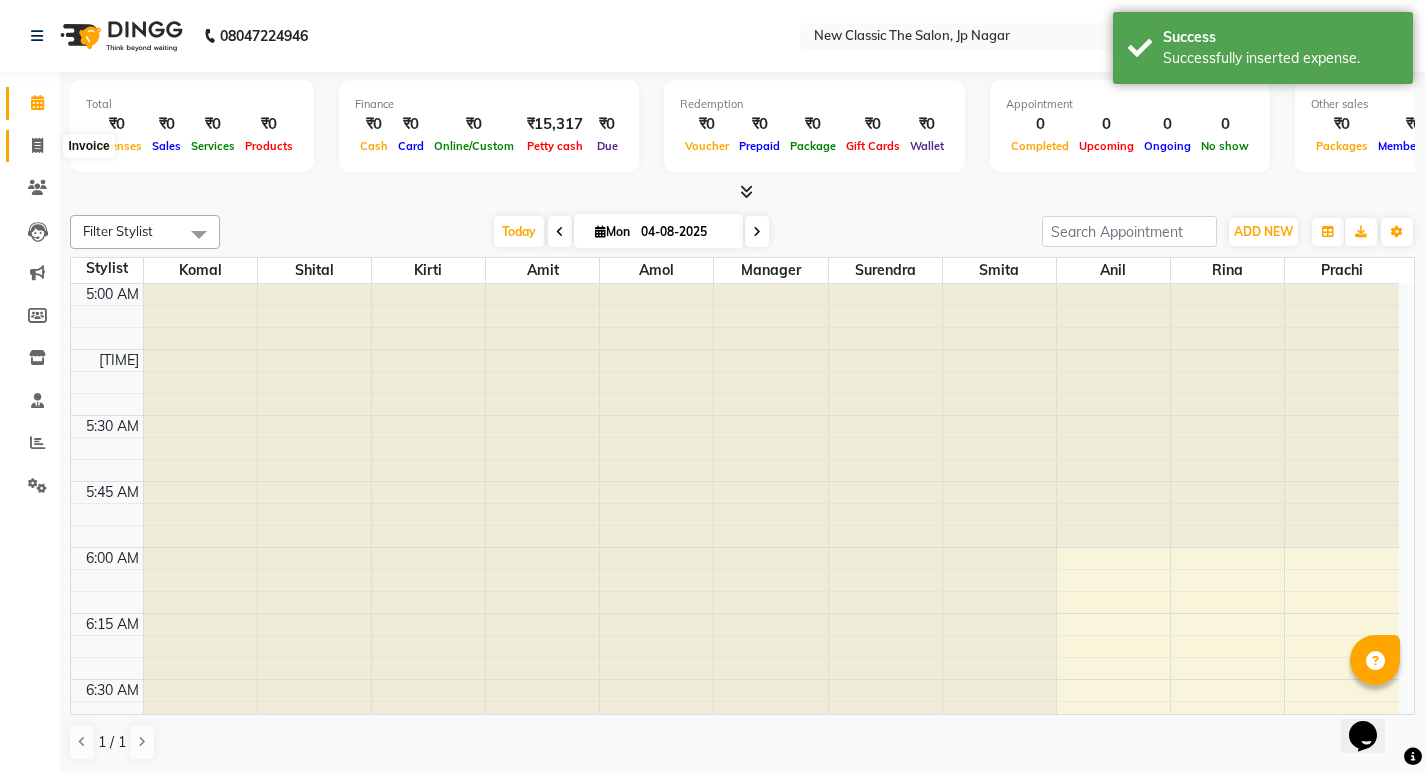 click 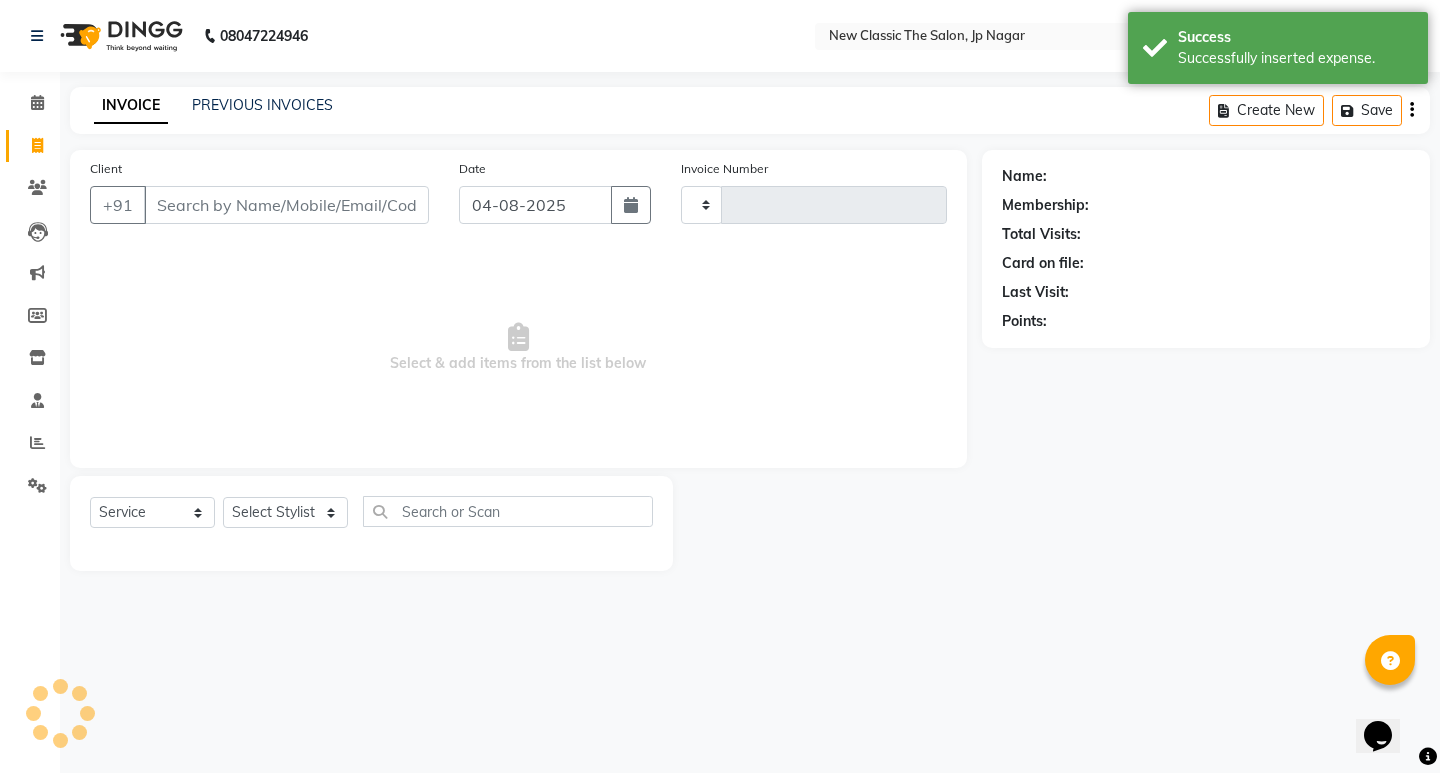 type on "2741" 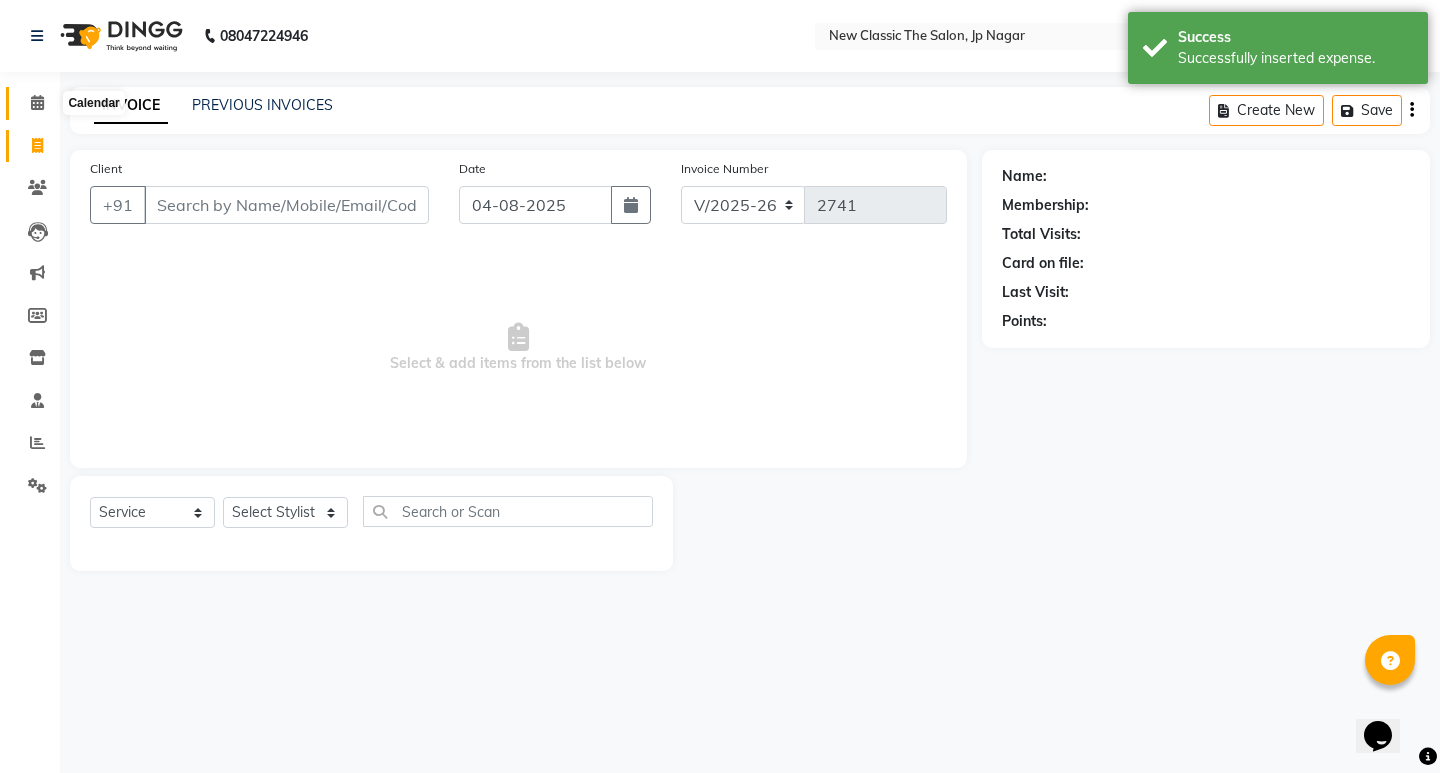 click 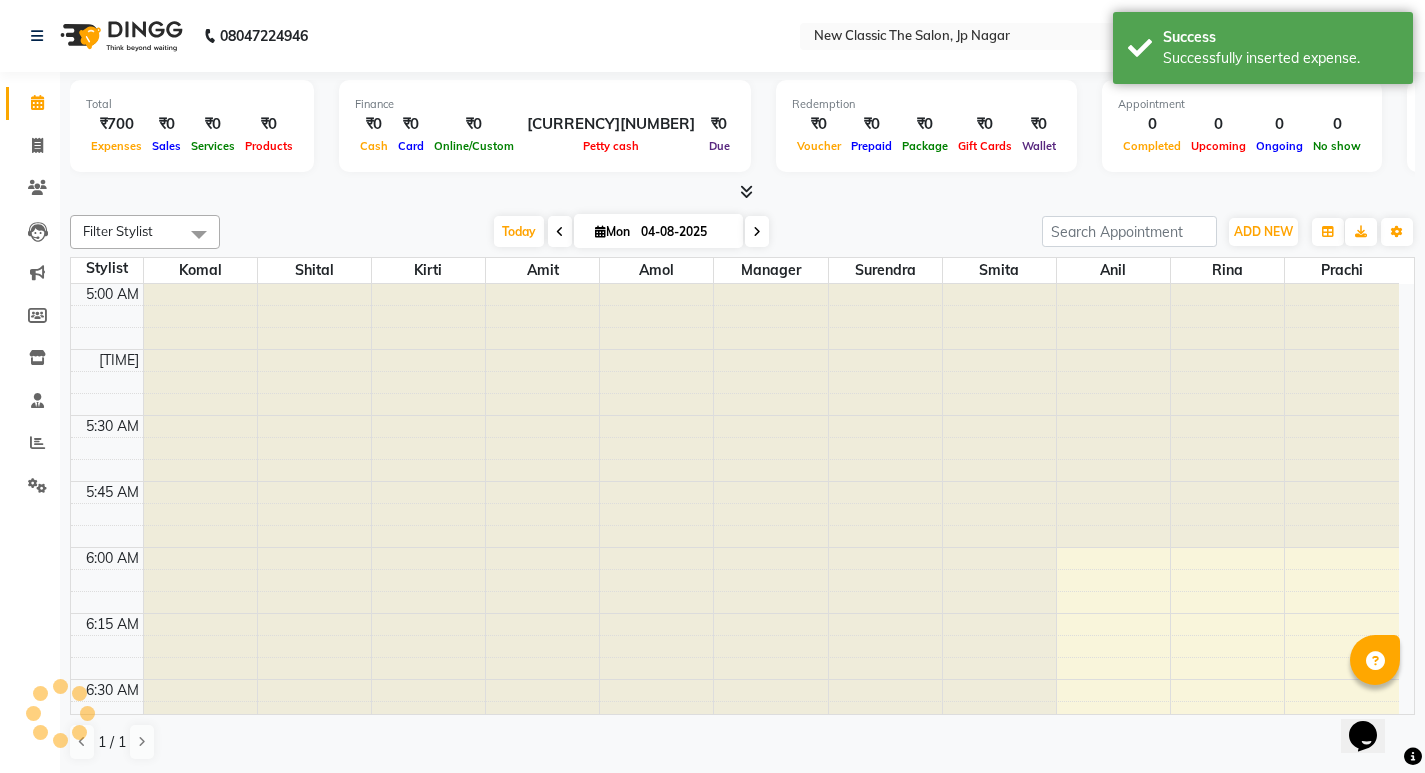 scroll, scrollTop: 265, scrollLeft: 0, axis: vertical 